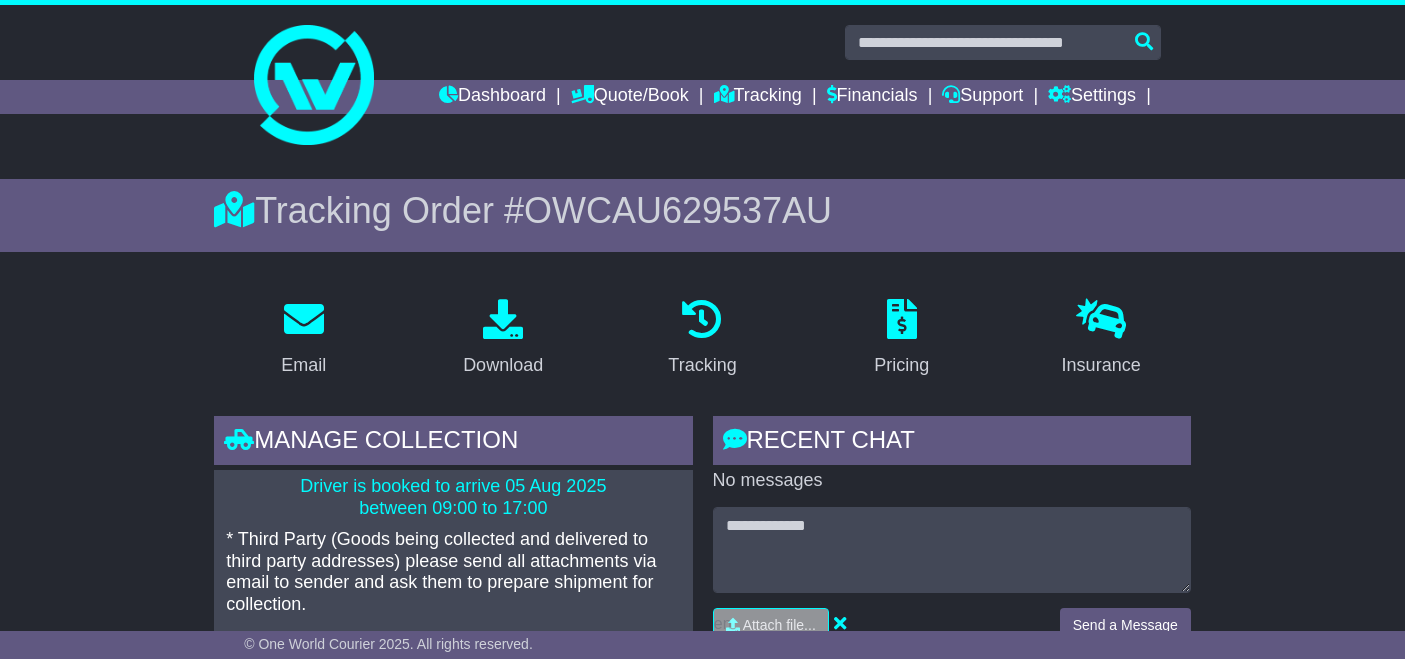 scroll, scrollTop: 0, scrollLeft: 0, axis: both 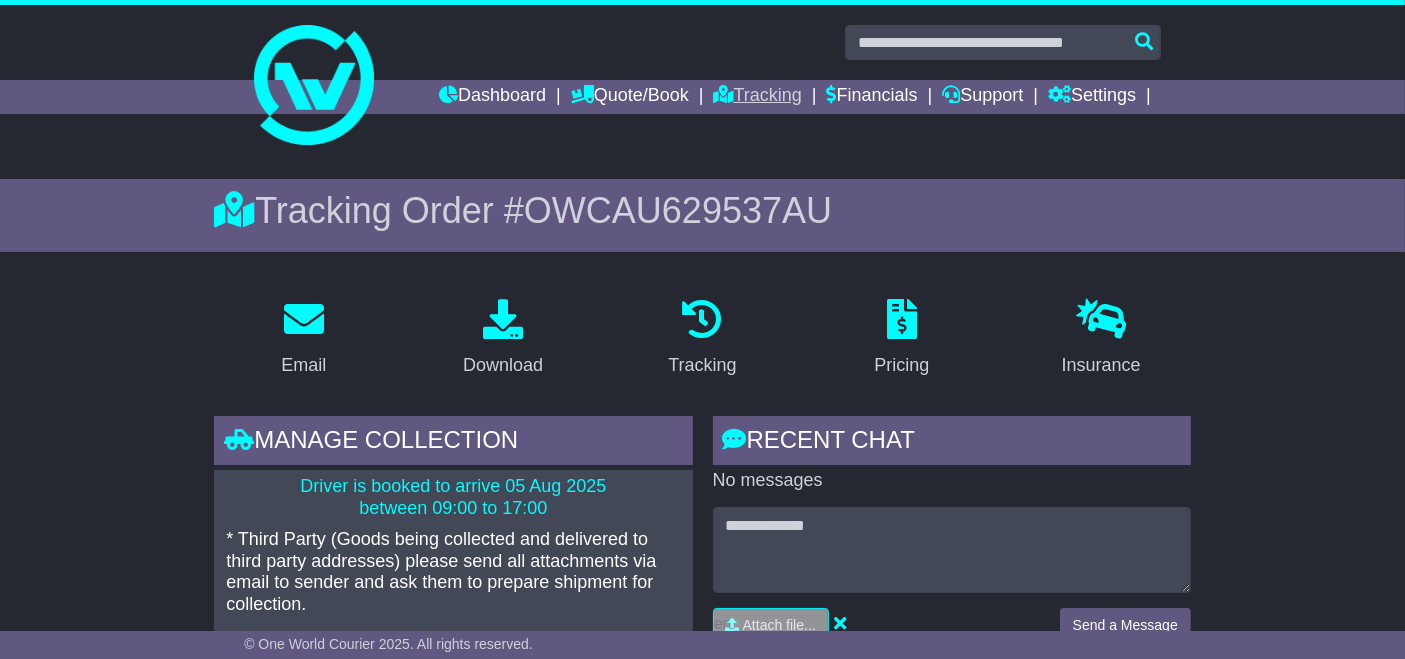 click on "Tracking" at bounding box center (758, 97) 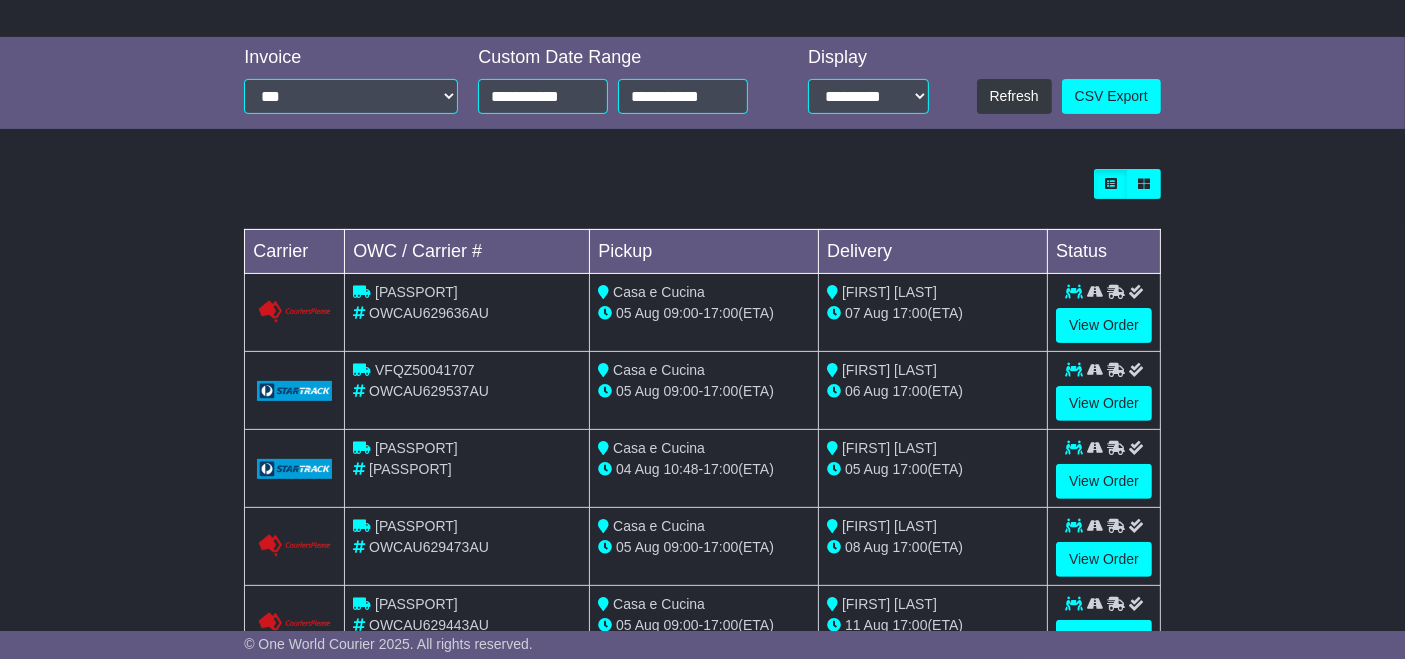 scroll, scrollTop: 539, scrollLeft: 0, axis: vertical 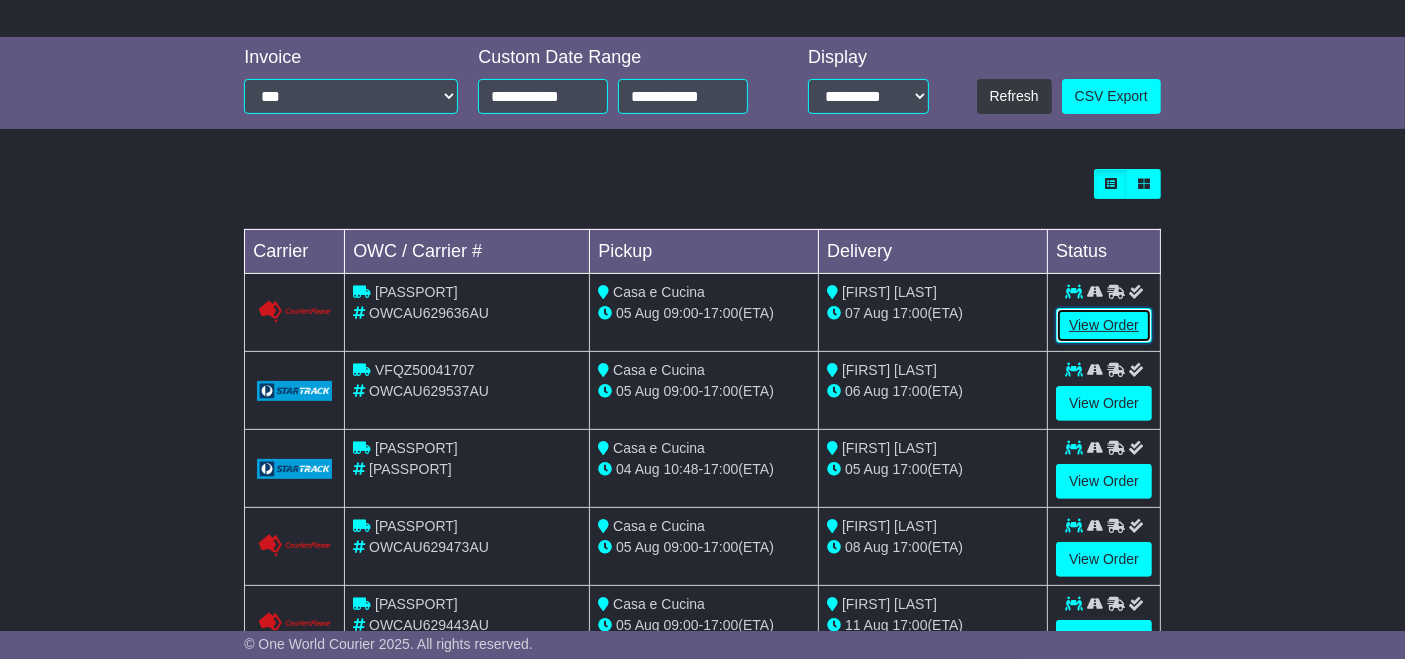 click on "View Order" at bounding box center [1104, 325] 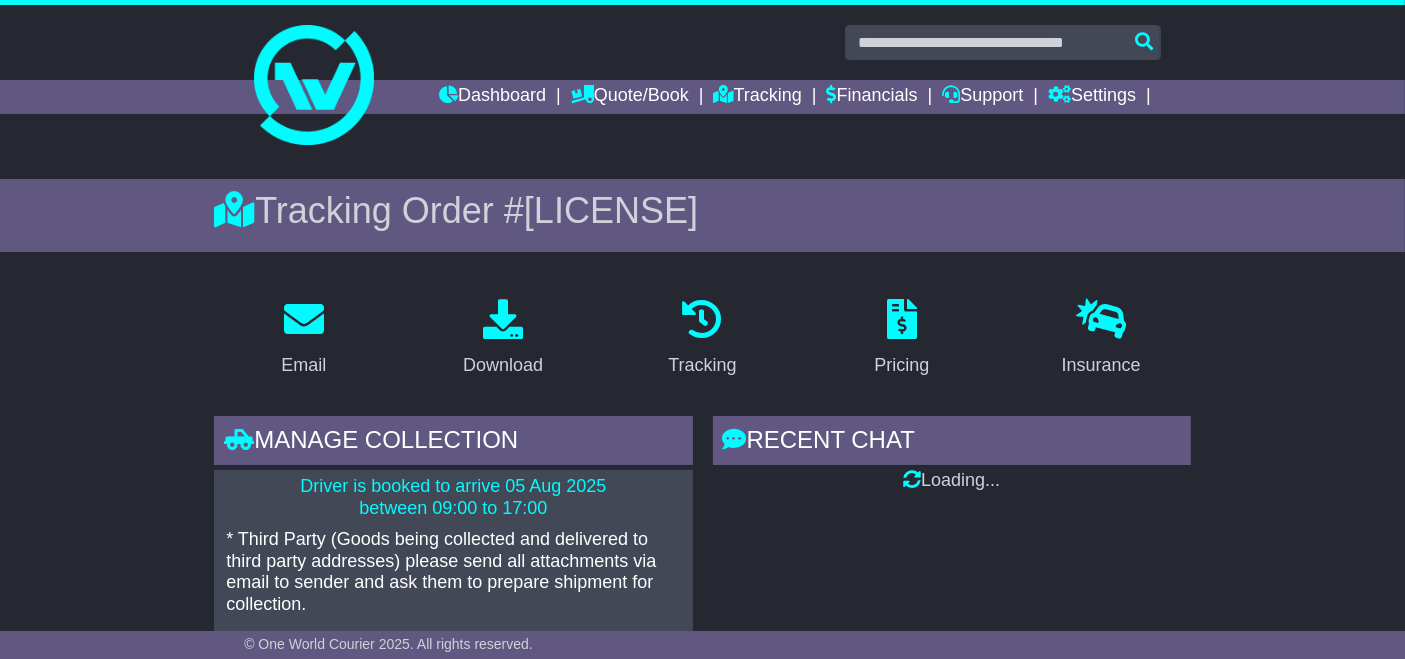 scroll, scrollTop: 608, scrollLeft: 0, axis: vertical 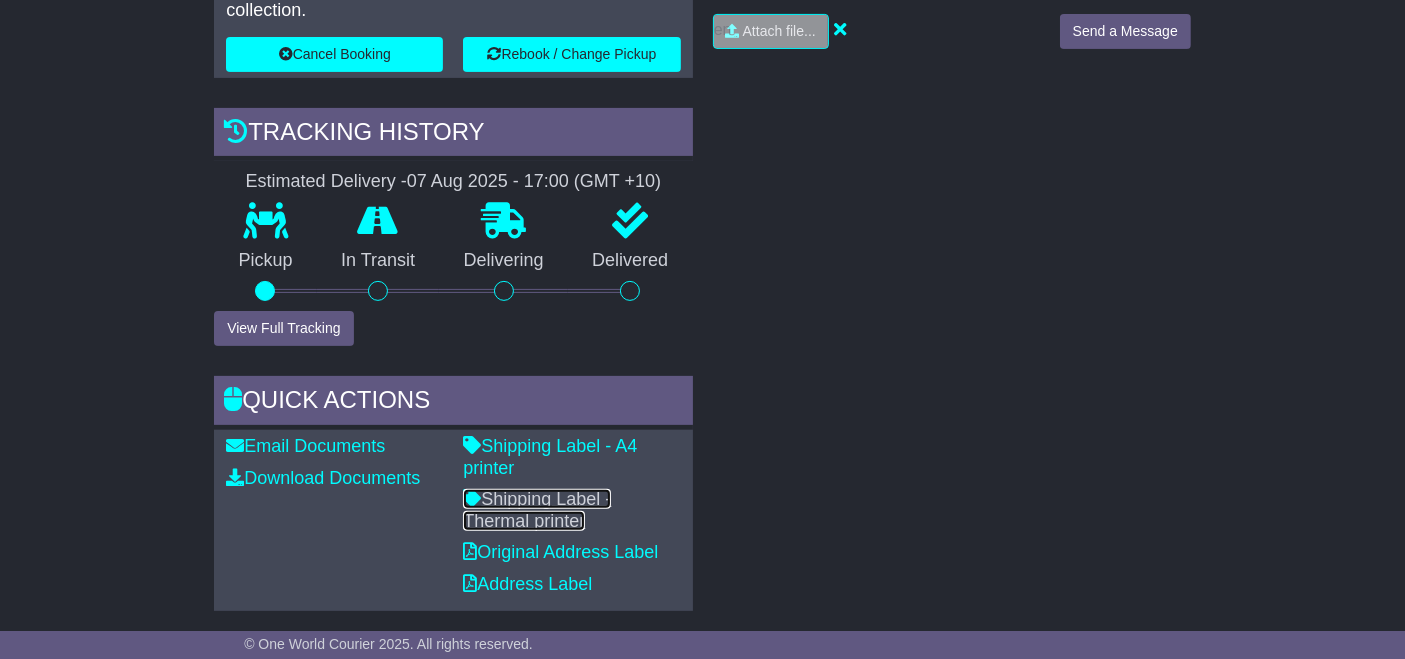 click on "Shipping Label - Thermal printer" at bounding box center (537, 510) 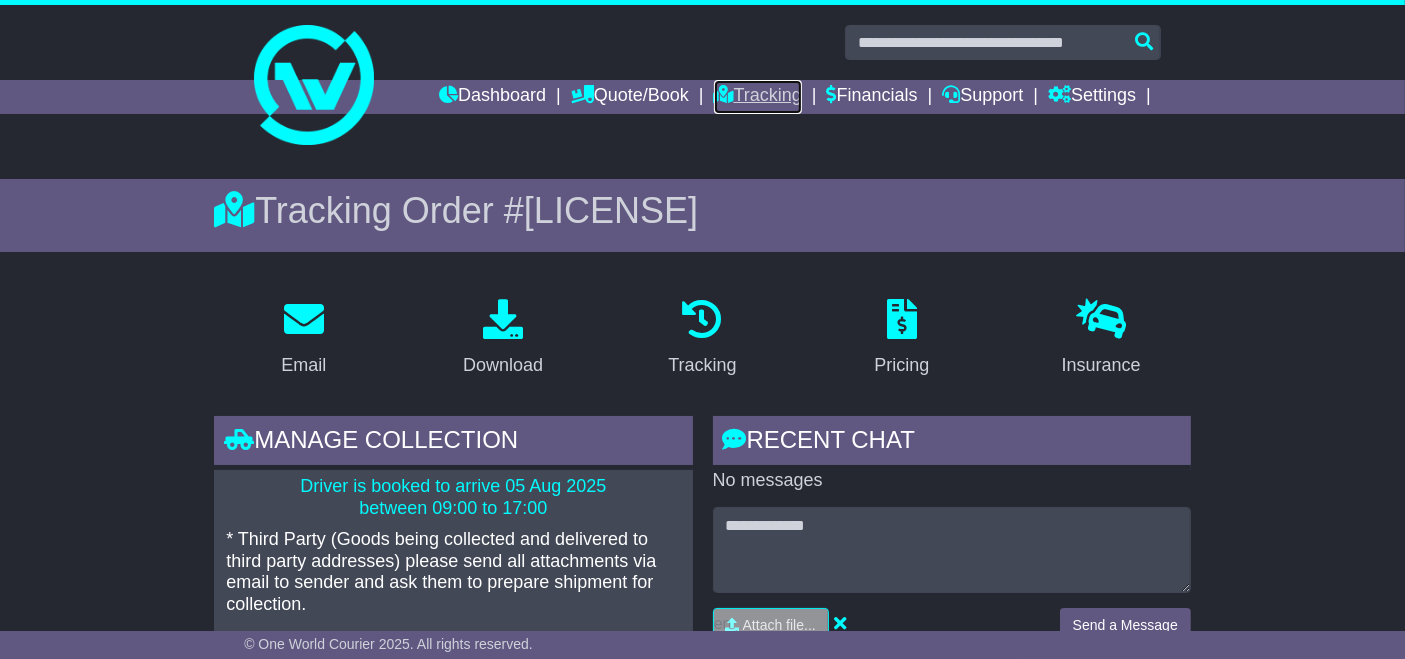 click on "Tracking" at bounding box center [758, 97] 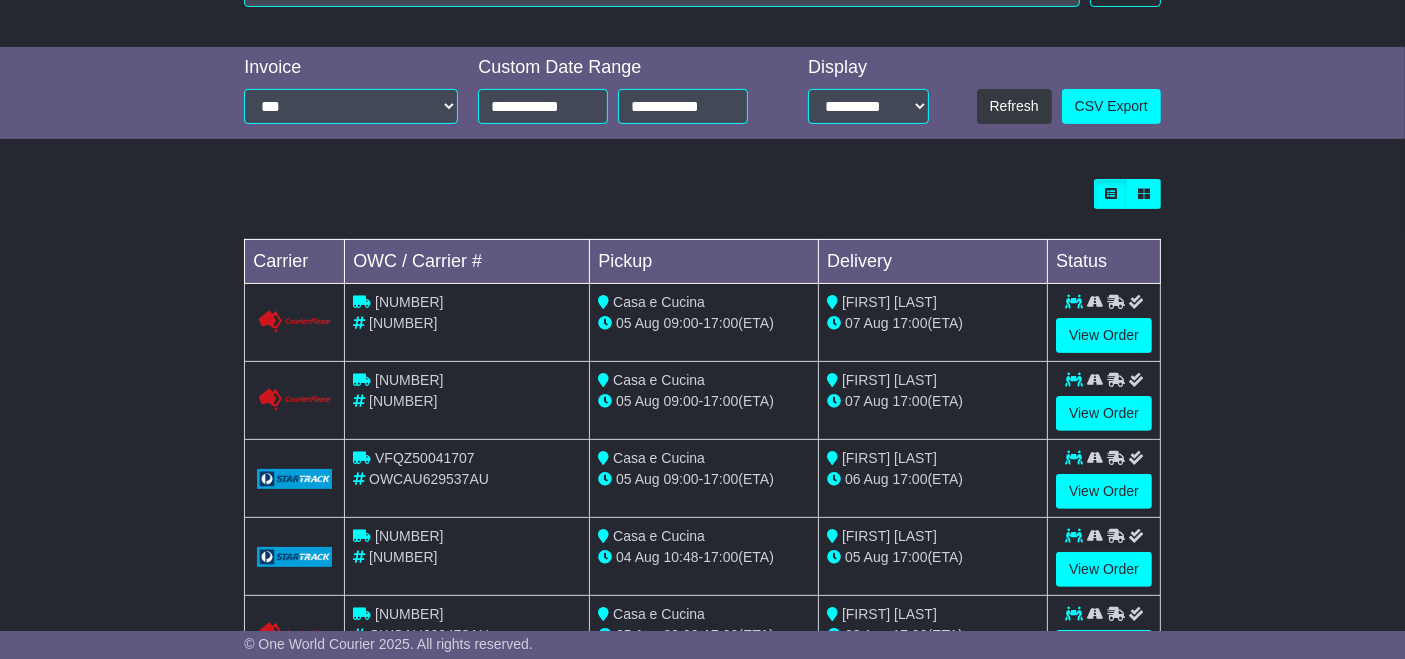 scroll, scrollTop: 0, scrollLeft: 0, axis: both 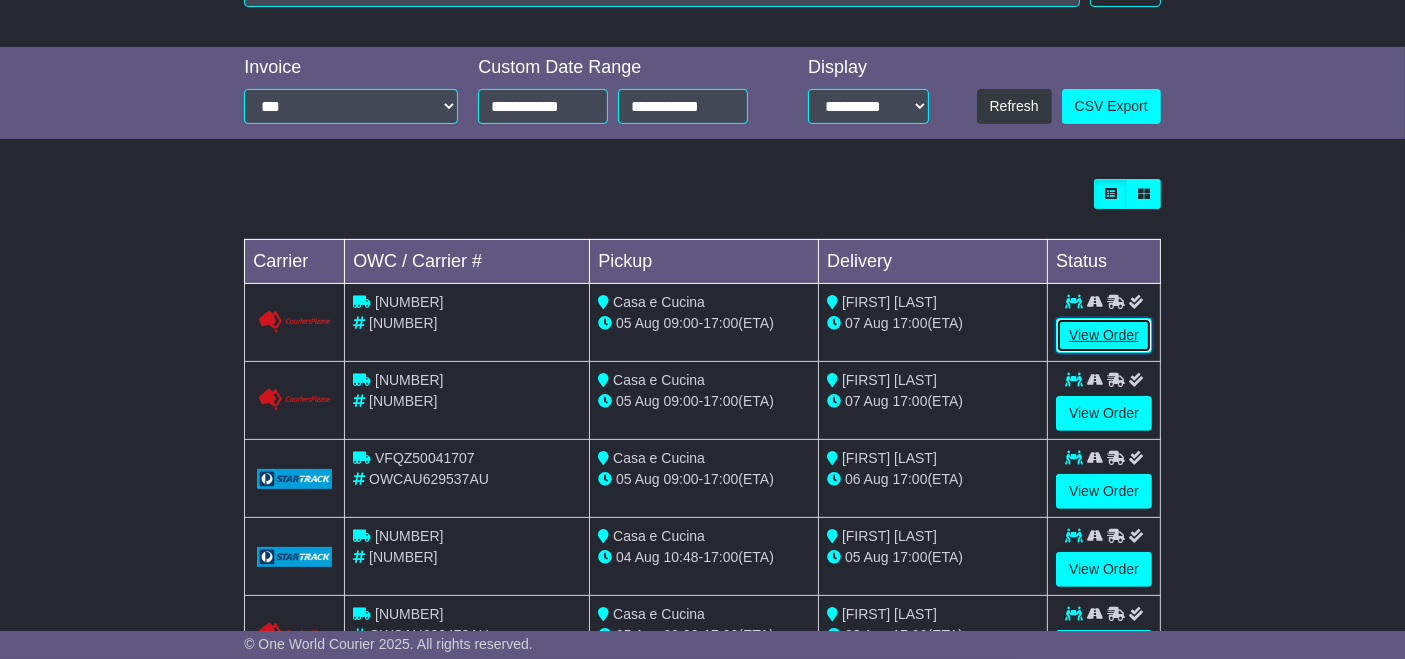 click on "View Order" at bounding box center [1104, 335] 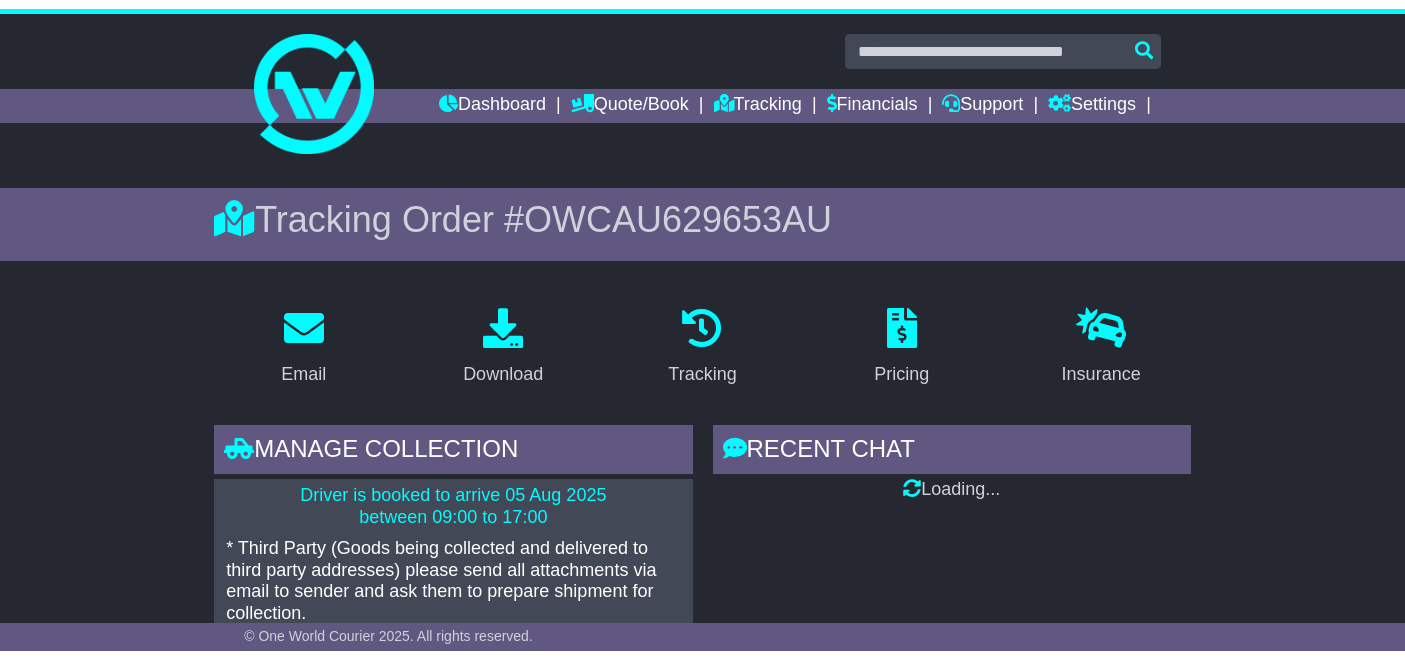 scroll, scrollTop: 0, scrollLeft: 0, axis: both 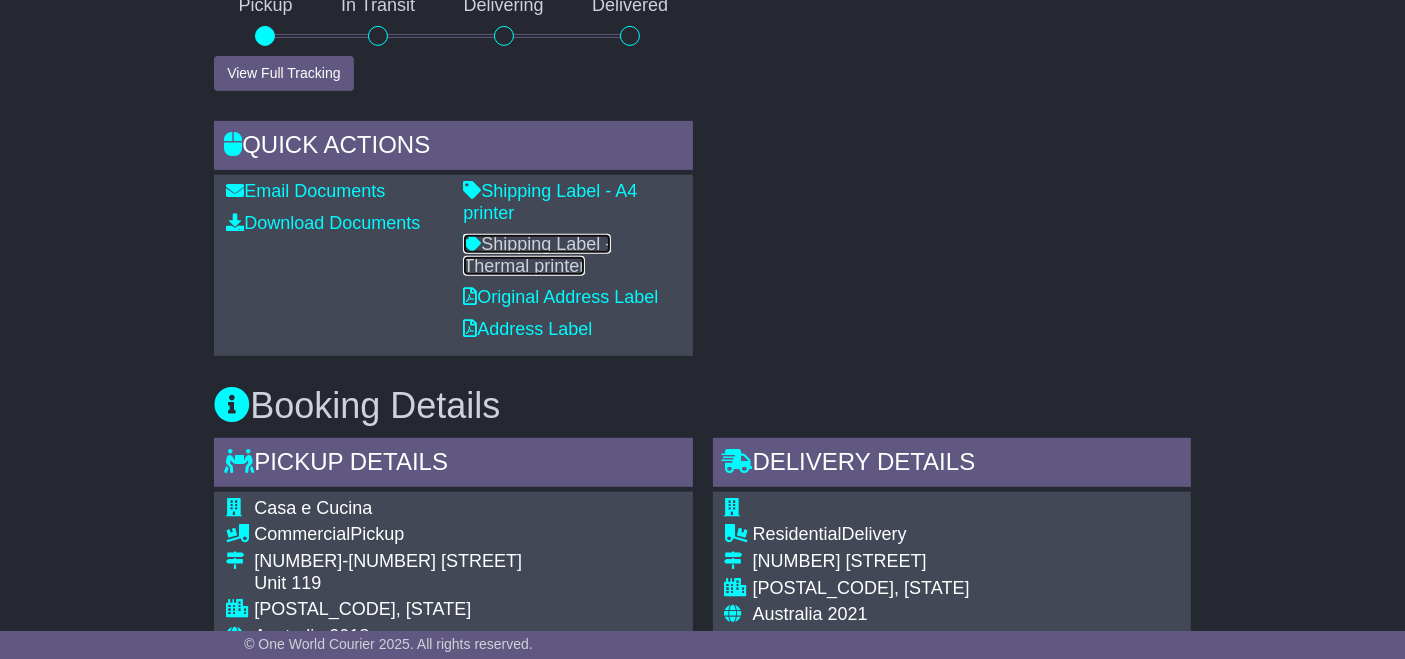click on "Shipping Label - Thermal printer" at bounding box center [537, 255] 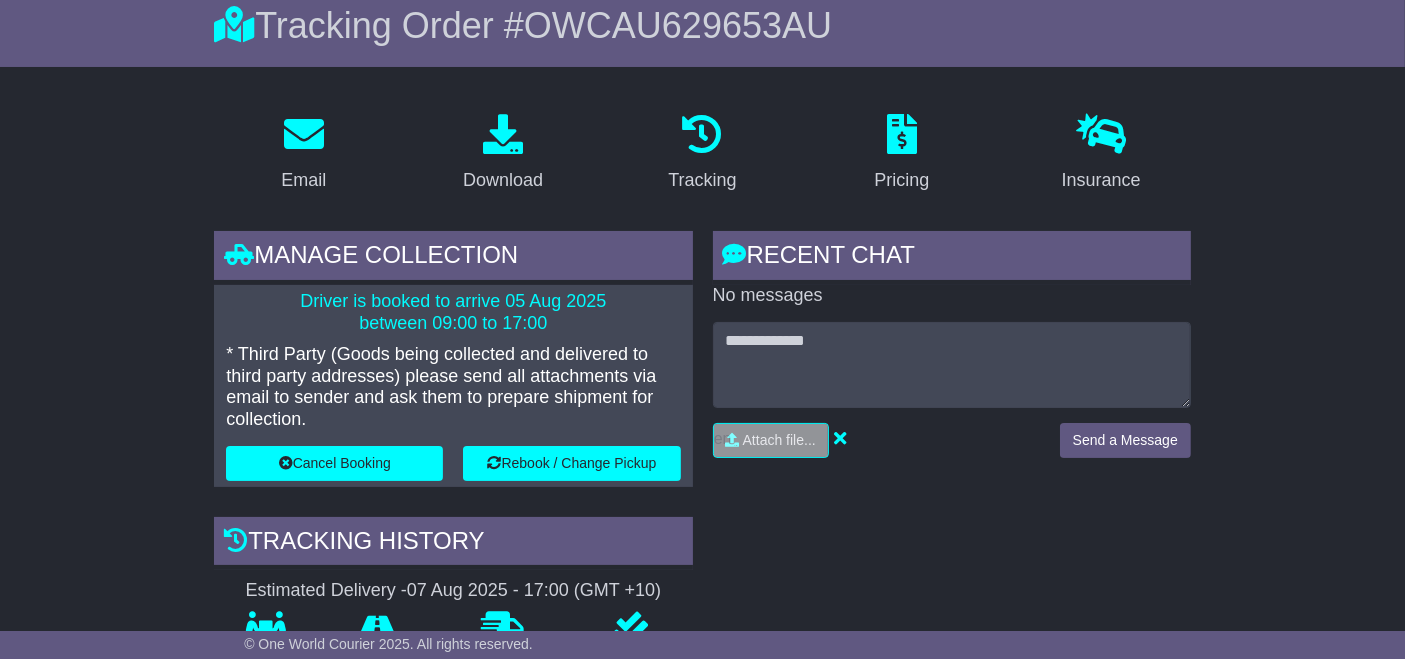 scroll, scrollTop: 0, scrollLeft: 0, axis: both 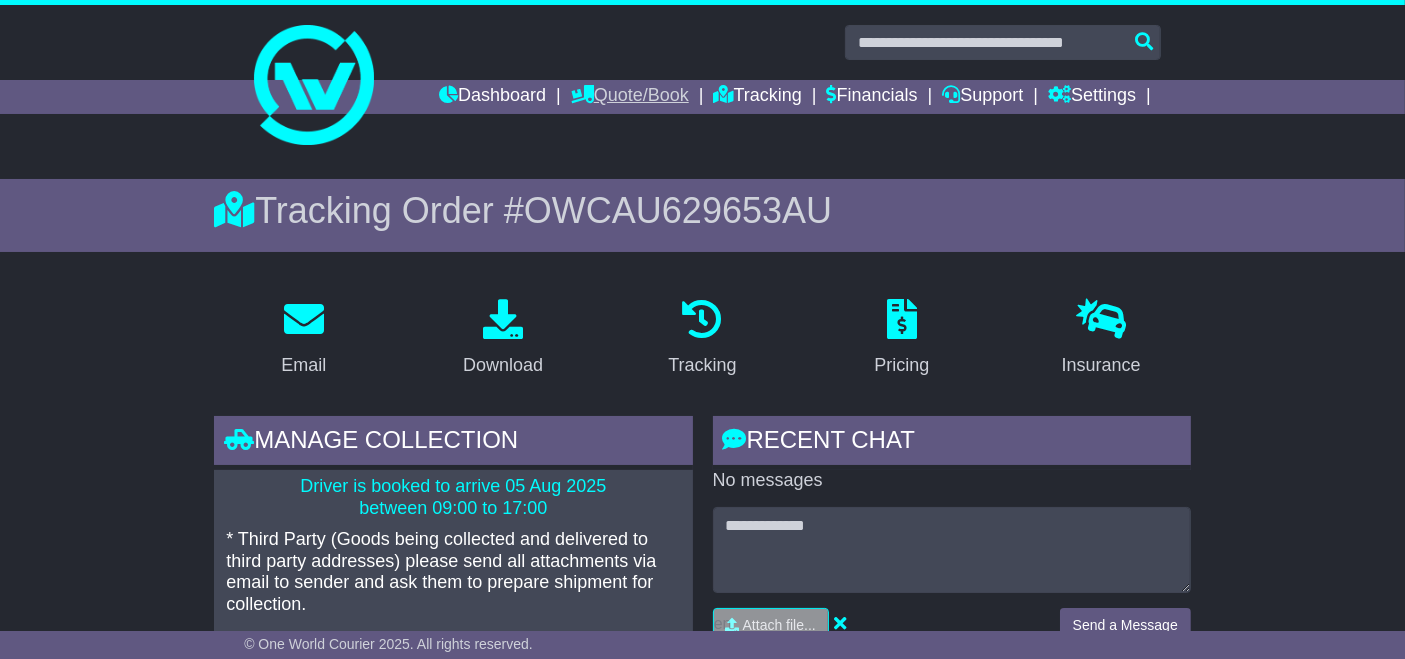 click on "Quote/Book" at bounding box center [630, 97] 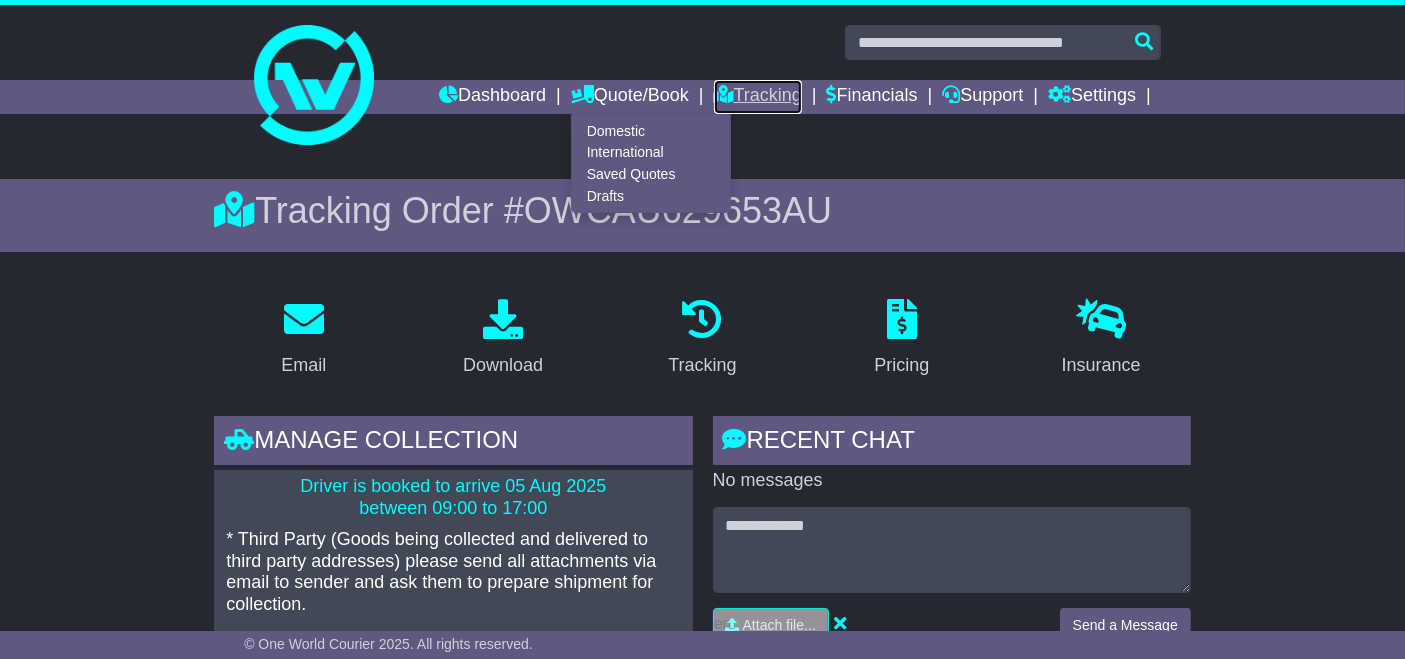 click on "Tracking" at bounding box center (758, 97) 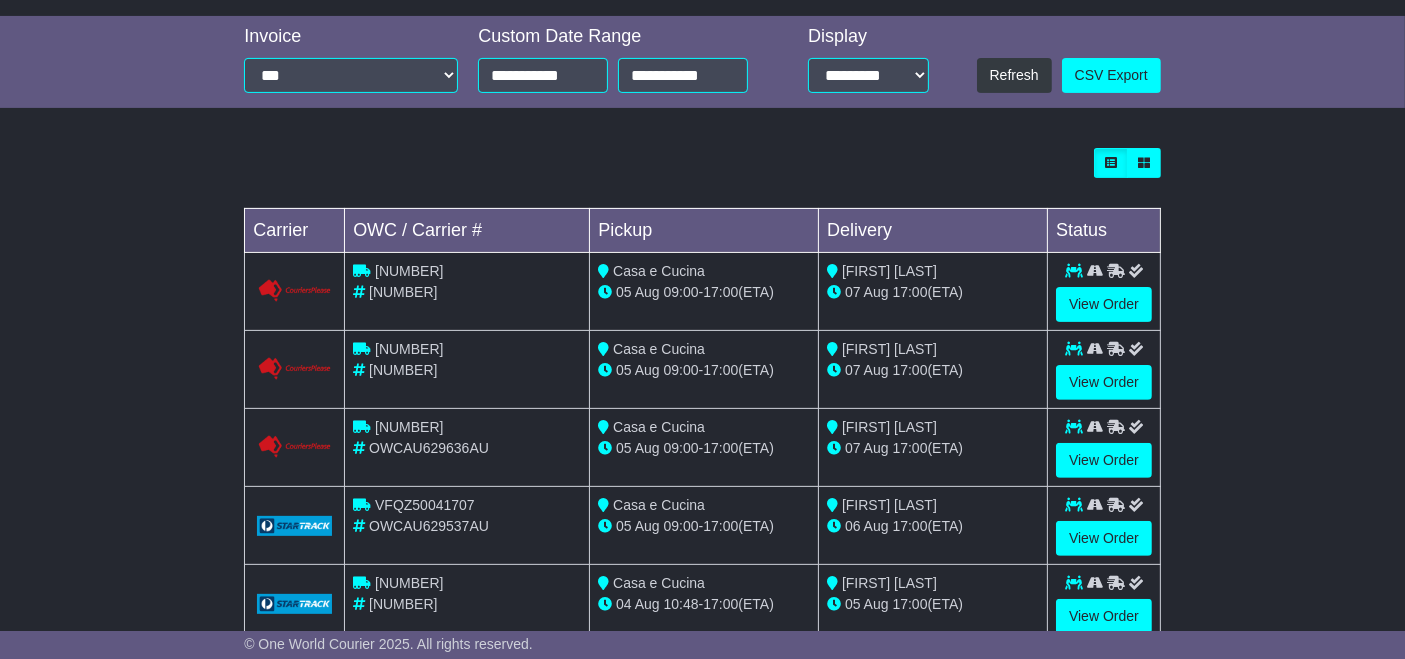scroll, scrollTop: 560, scrollLeft: 0, axis: vertical 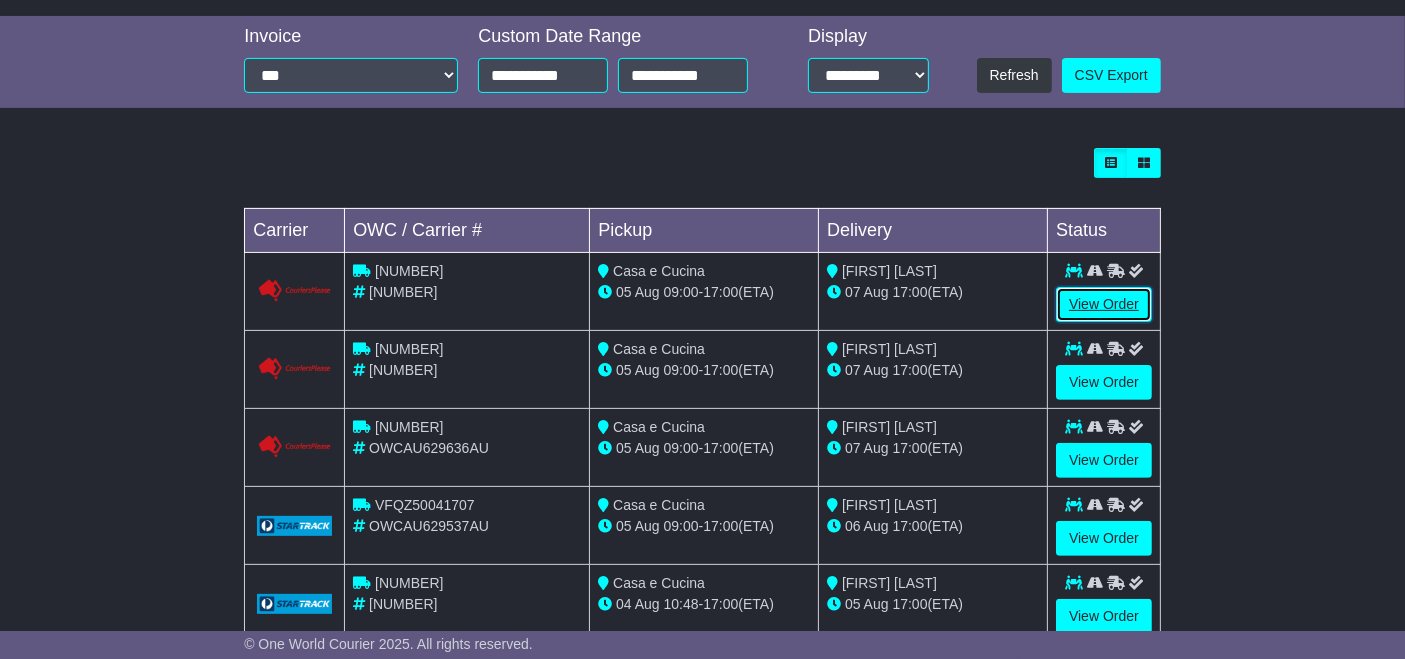 click on "View Order" at bounding box center [1104, 304] 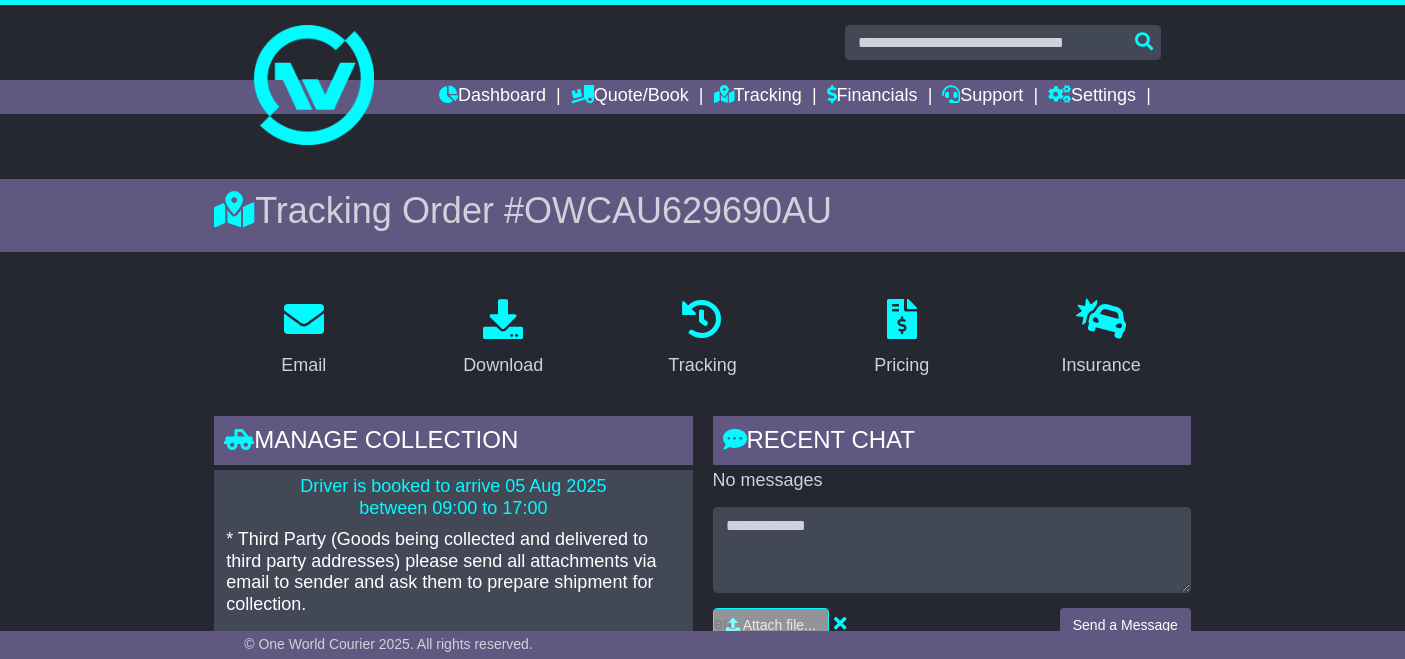 scroll, scrollTop: 0, scrollLeft: 0, axis: both 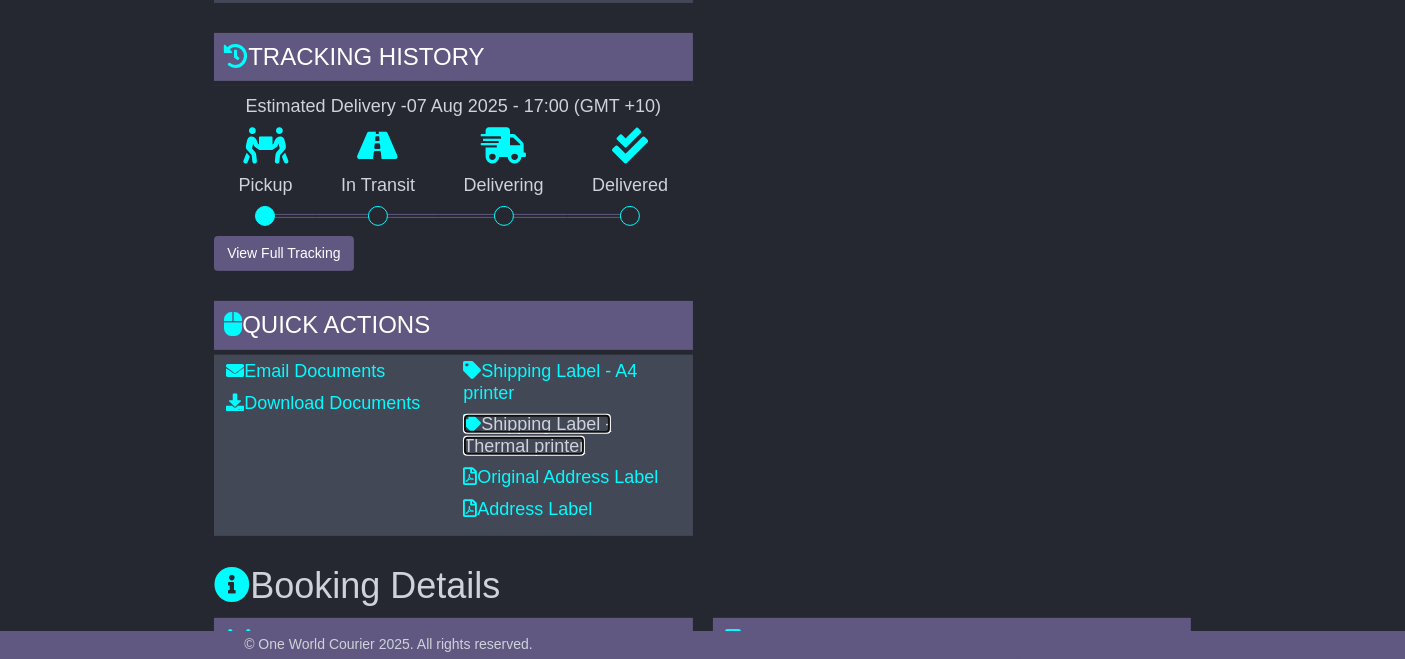 click on "Shipping Label - Thermal printer" at bounding box center [537, 435] 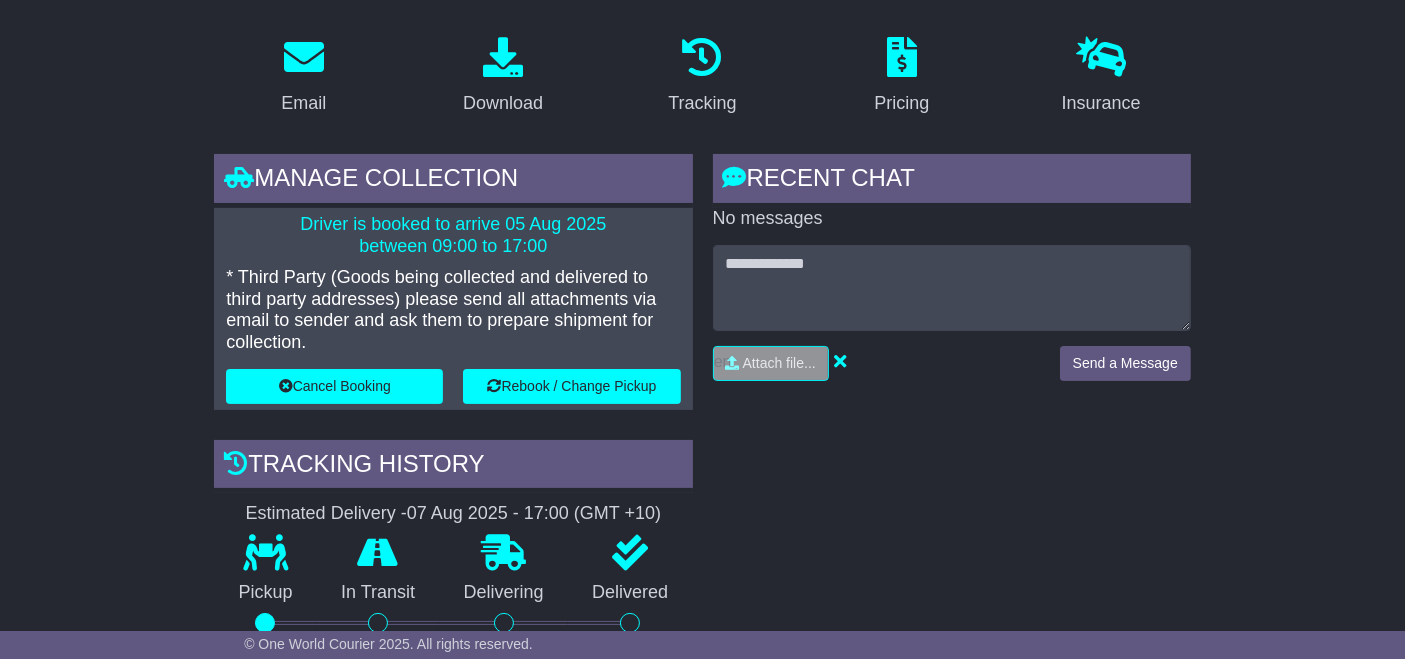 scroll, scrollTop: 0, scrollLeft: 0, axis: both 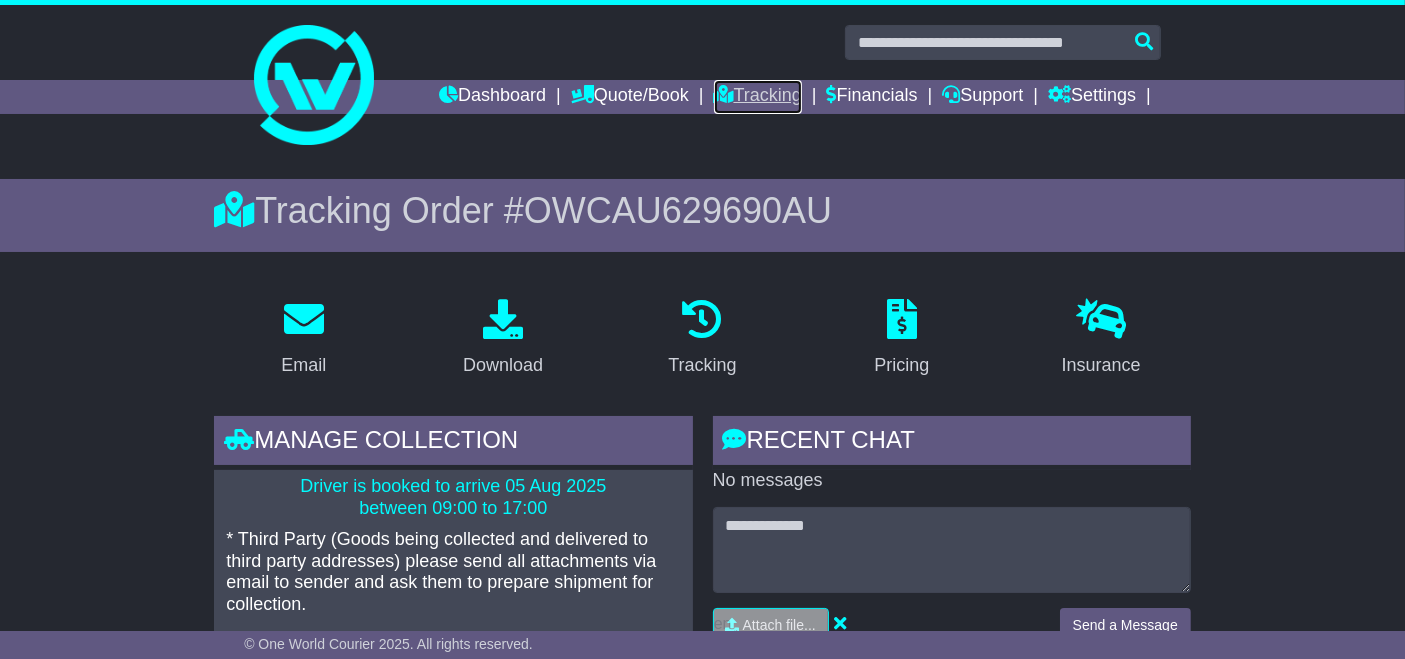 click on "Tracking" at bounding box center [758, 97] 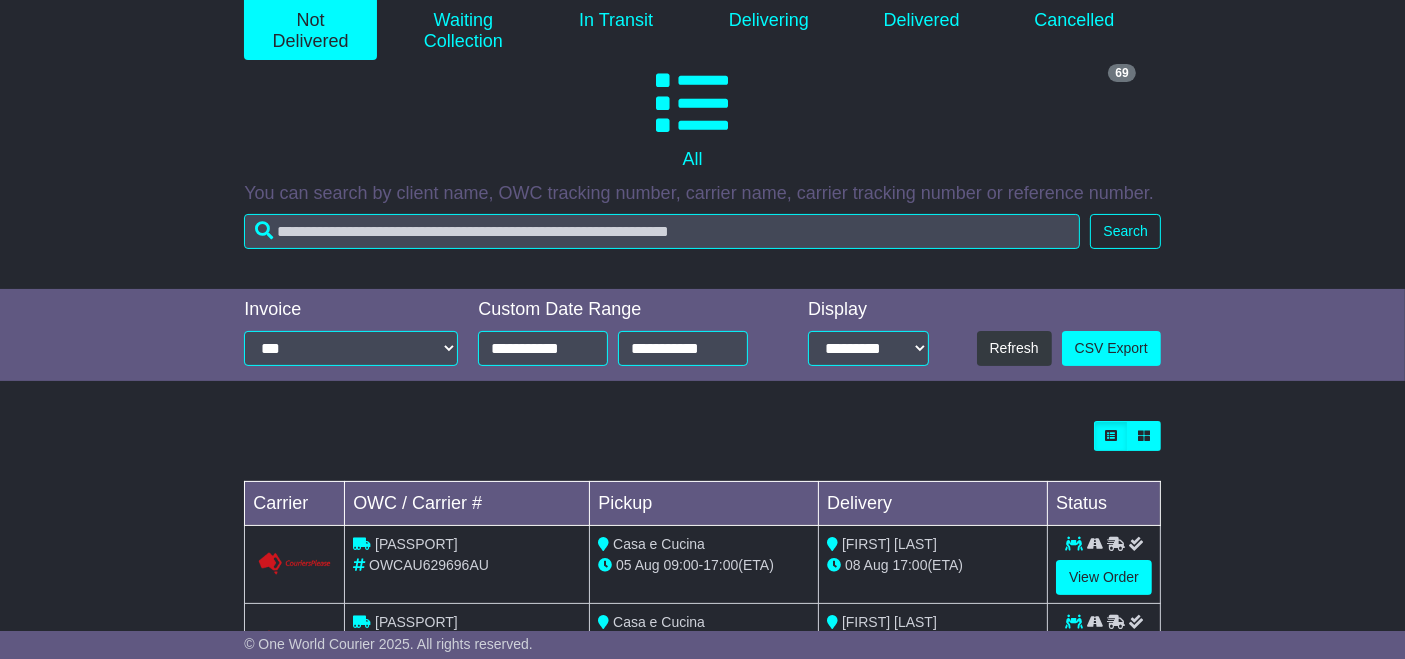 scroll, scrollTop: 0, scrollLeft: 0, axis: both 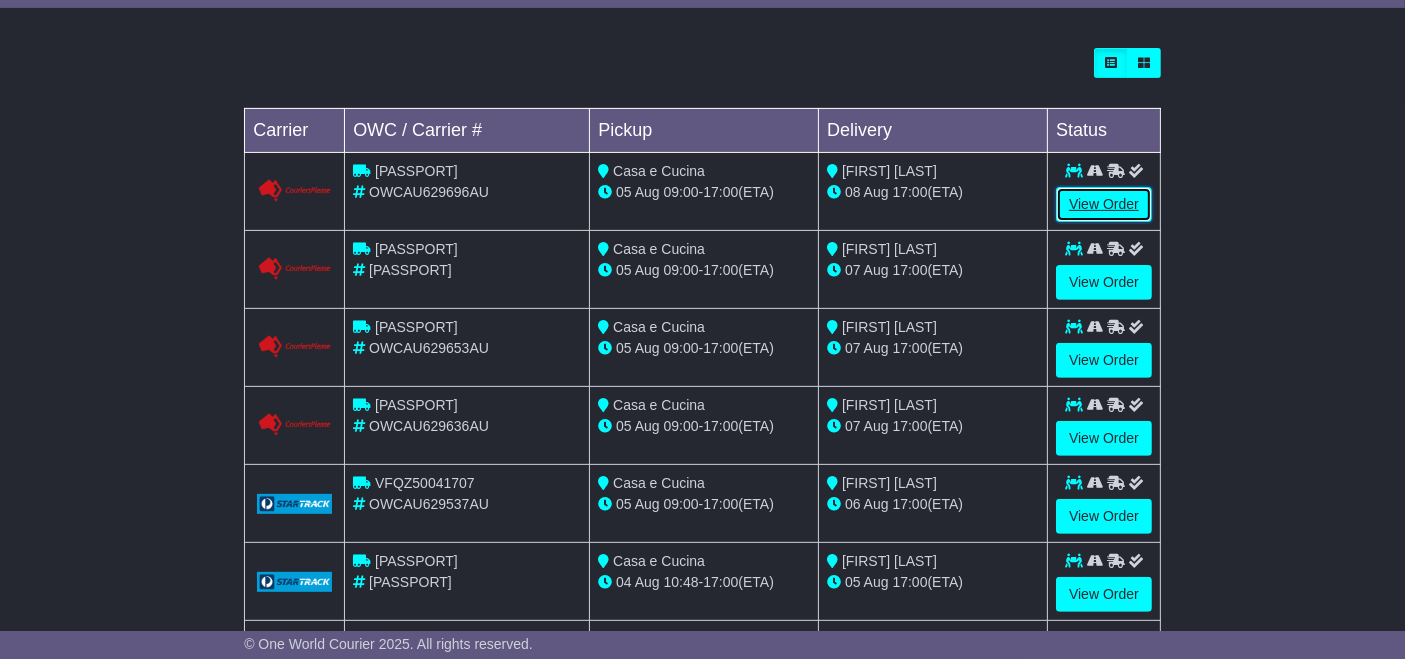 click on "View Order" at bounding box center (1104, 204) 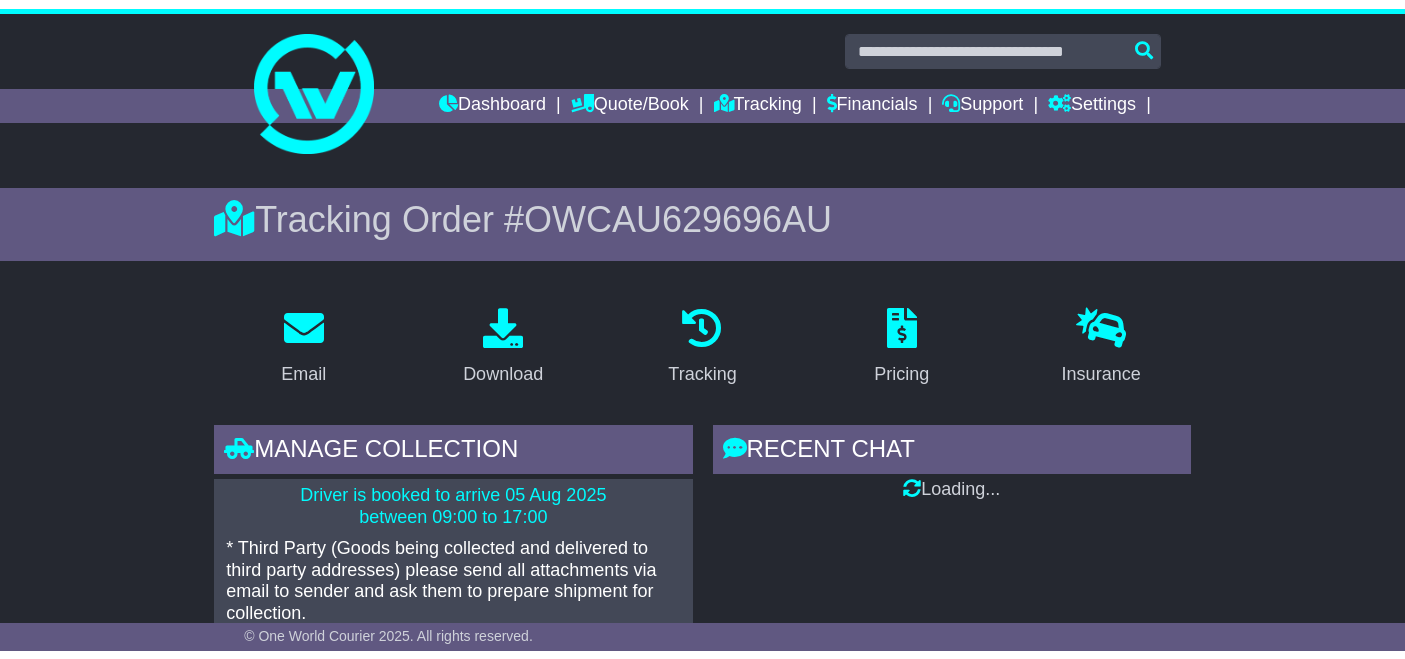 scroll, scrollTop: 0, scrollLeft: 0, axis: both 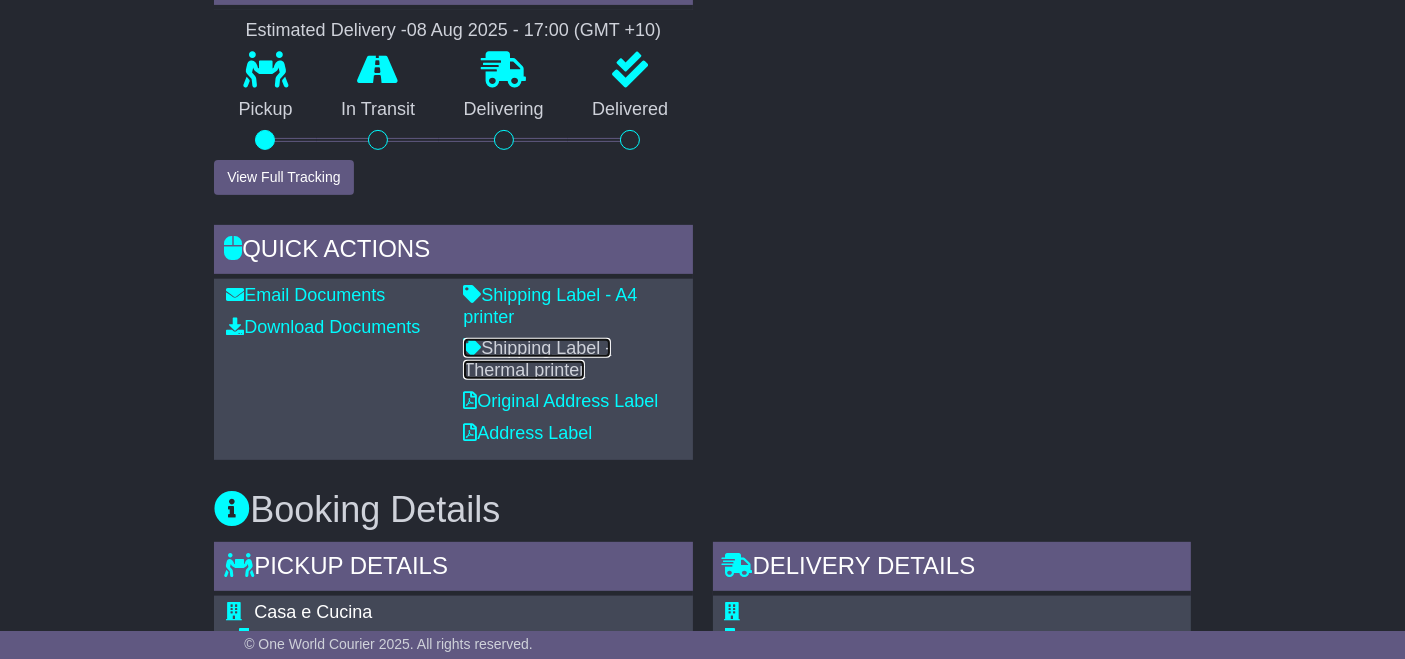 click on "Shipping Label - Thermal printer" at bounding box center [537, 359] 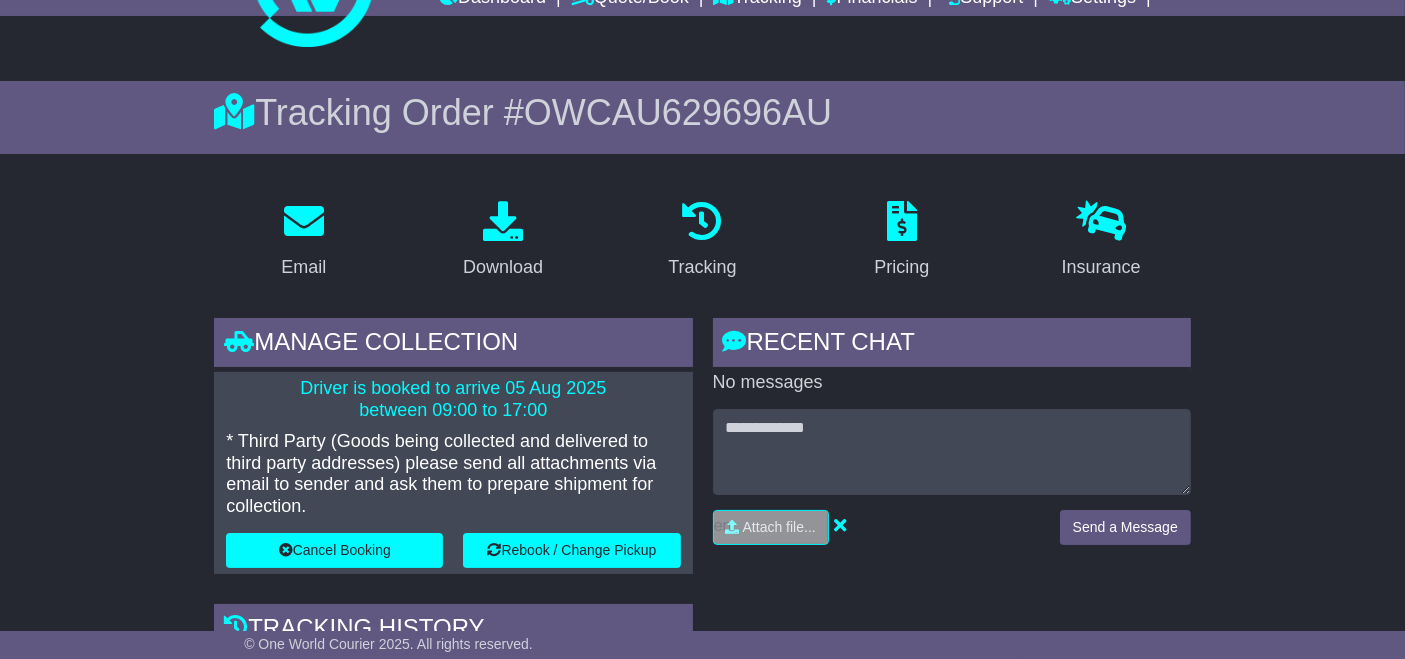 scroll, scrollTop: 0, scrollLeft: 0, axis: both 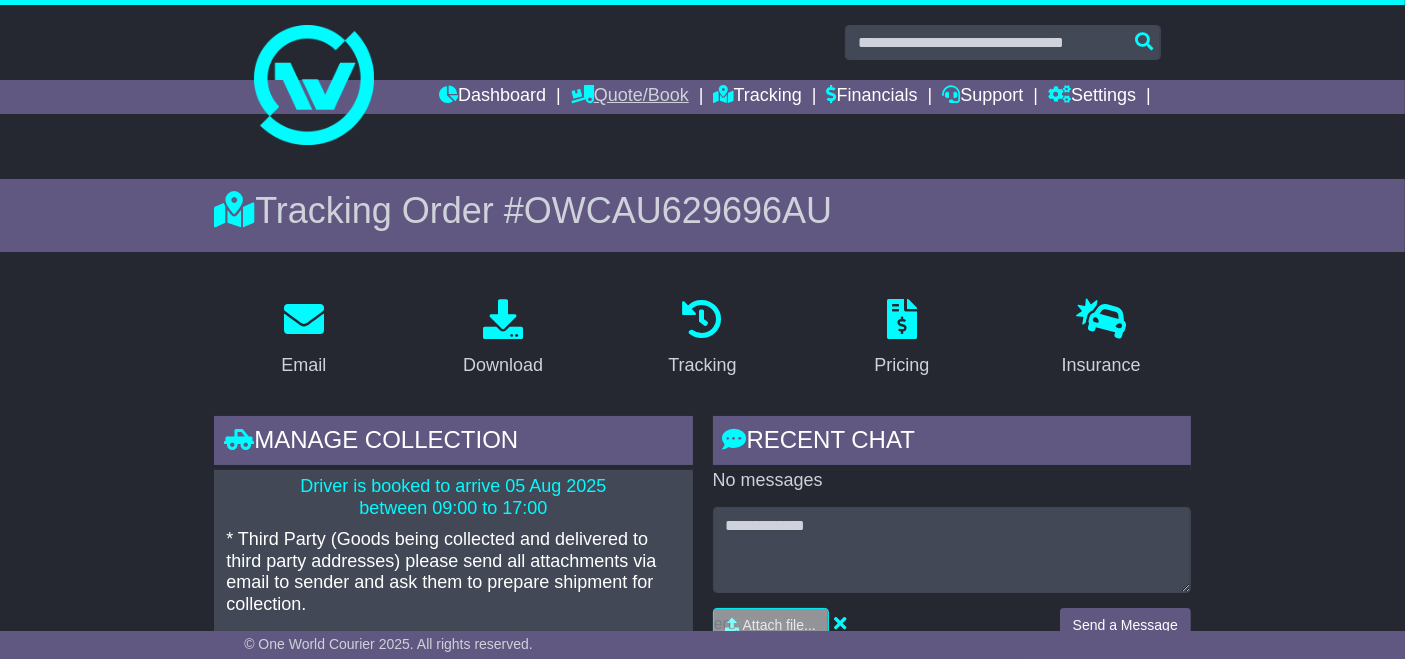 click on "Quote/Book" at bounding box center [630, 97] 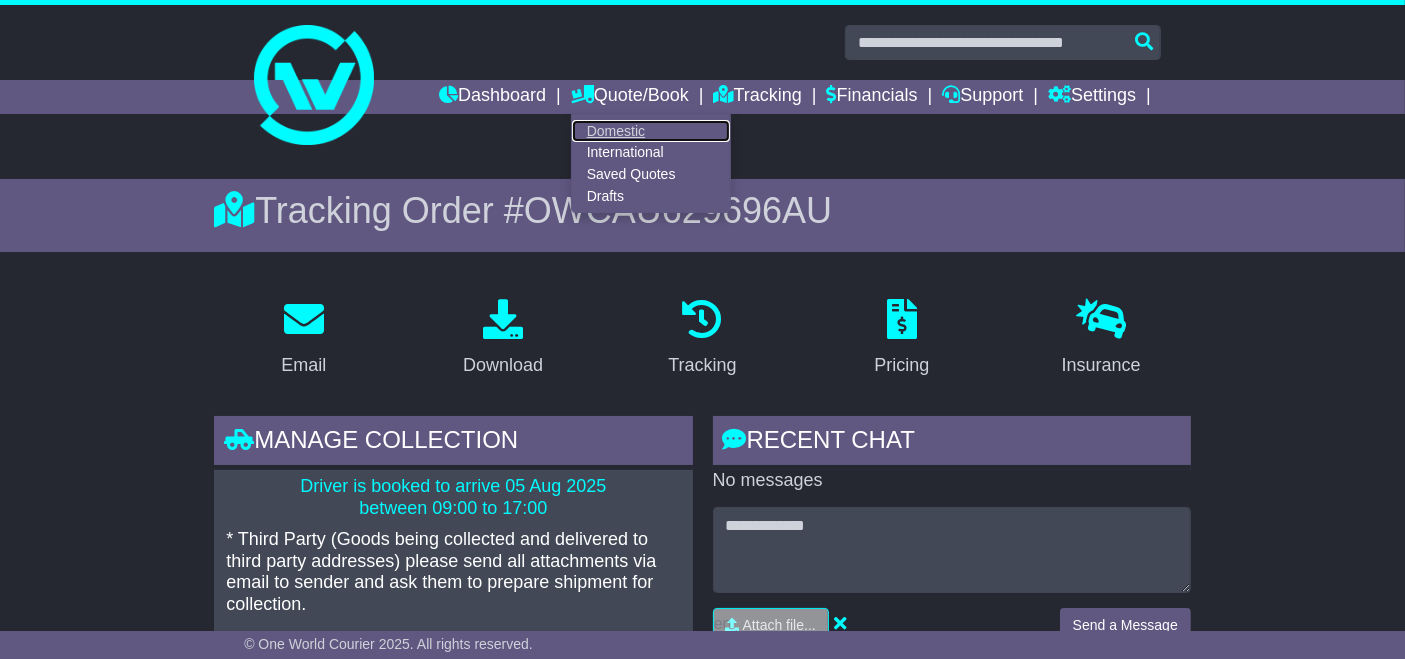 click on "Domestic" at bounding box center [651, 131] 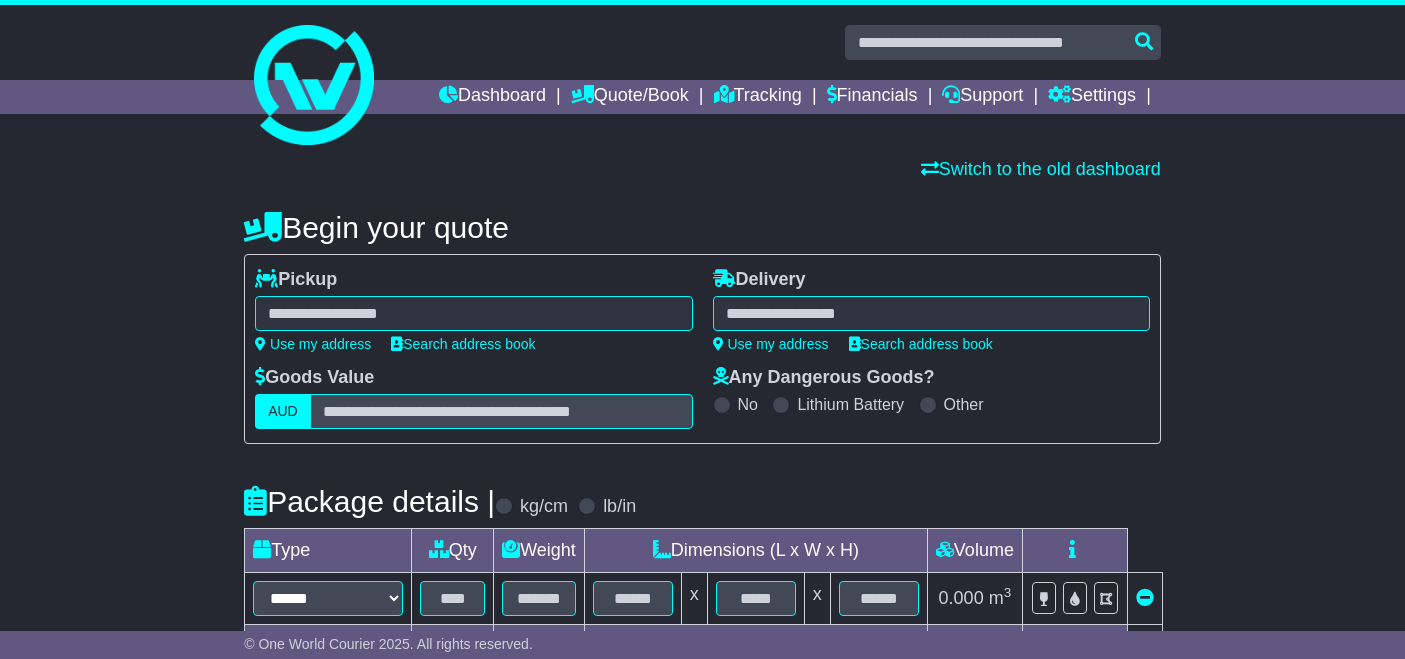 scroll, scrollTop: 31, scrollLeft: 0, axis: vertical 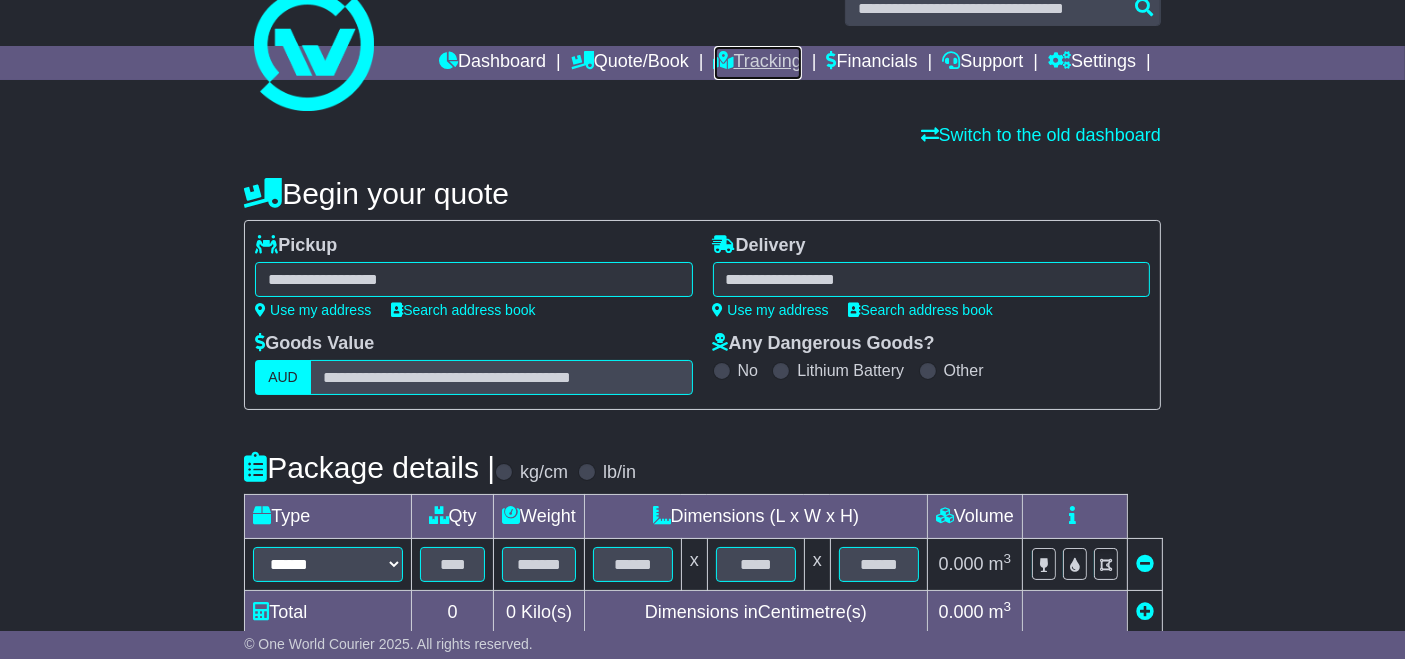 click on "Tracking" at bounding box center (758, 63) 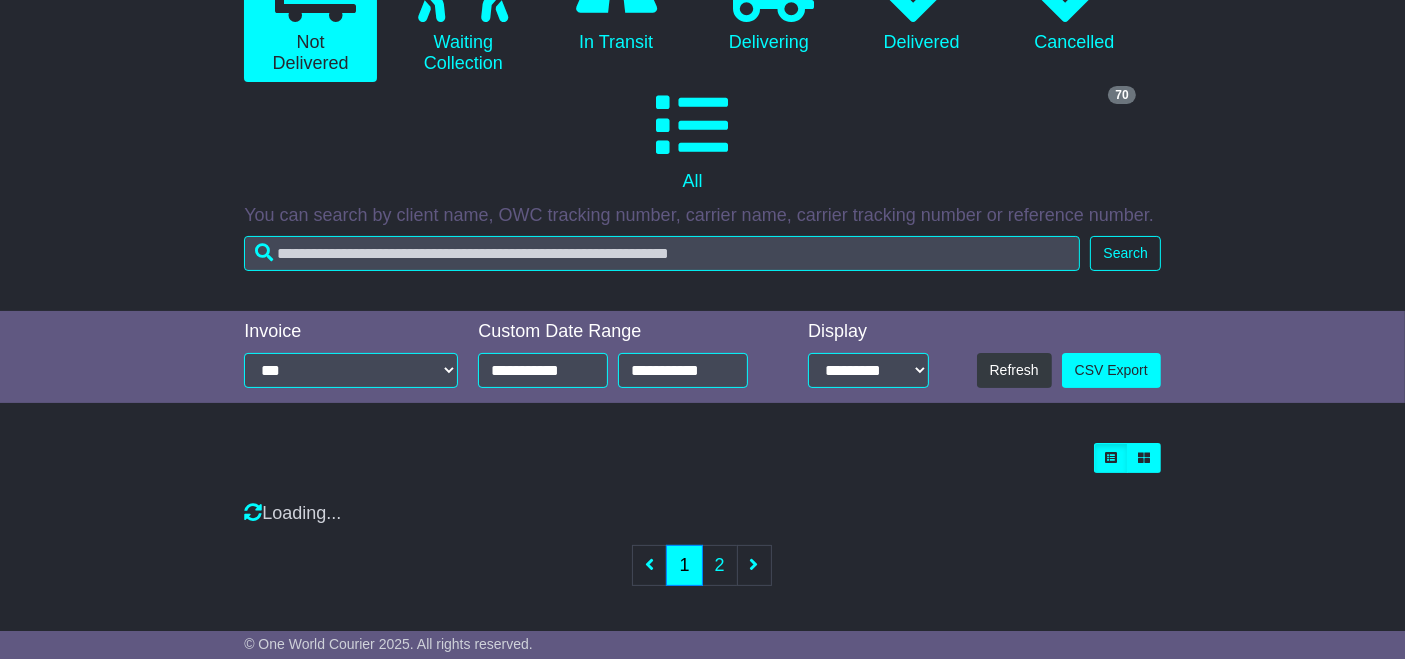 scroll, scrollTop: 0, scrollLeft: 0, axis: both 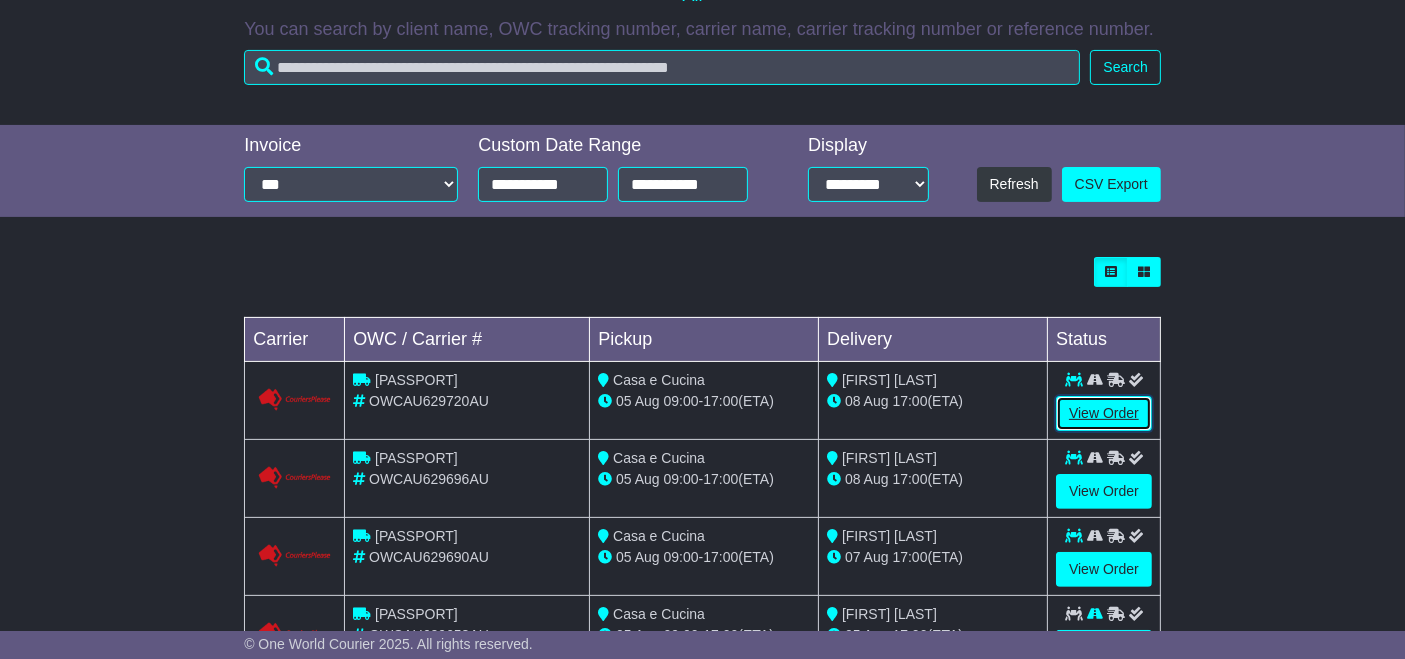 click on "View Order" at bounding box center (1104, 413) 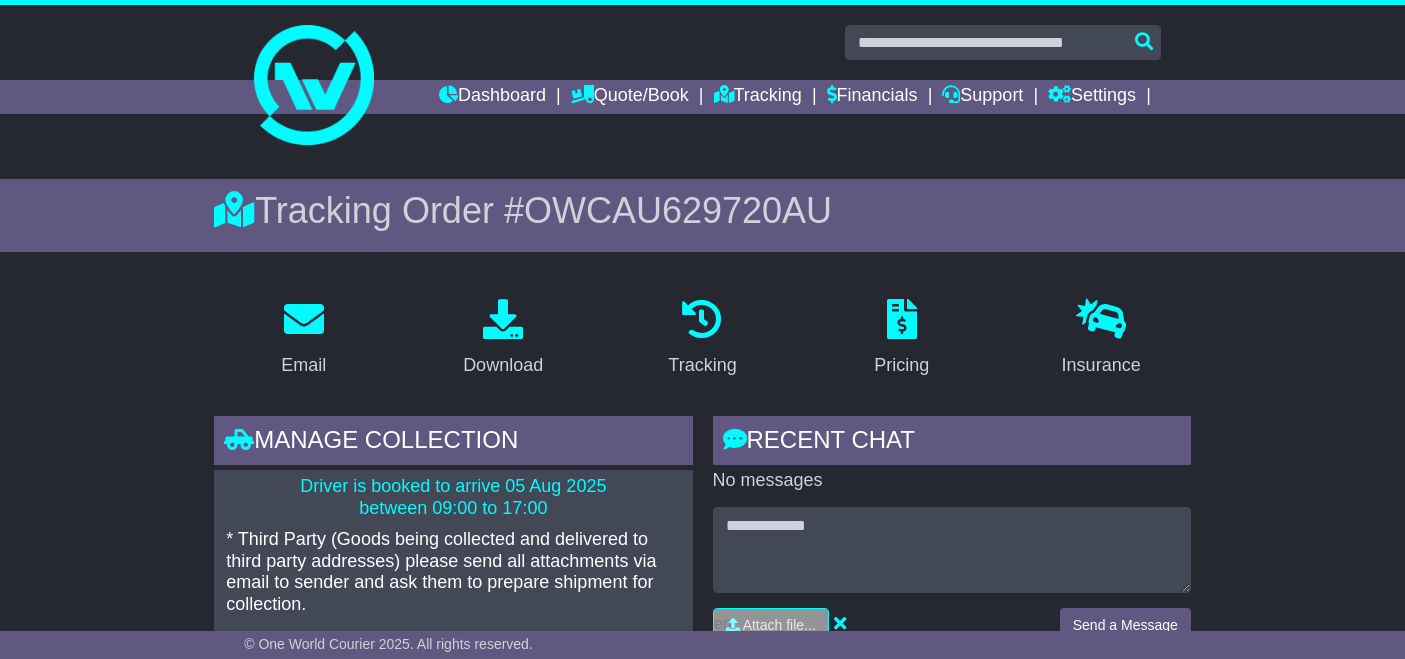 scroll, scrollTop: 0, scrollLeft: 0, axis: both 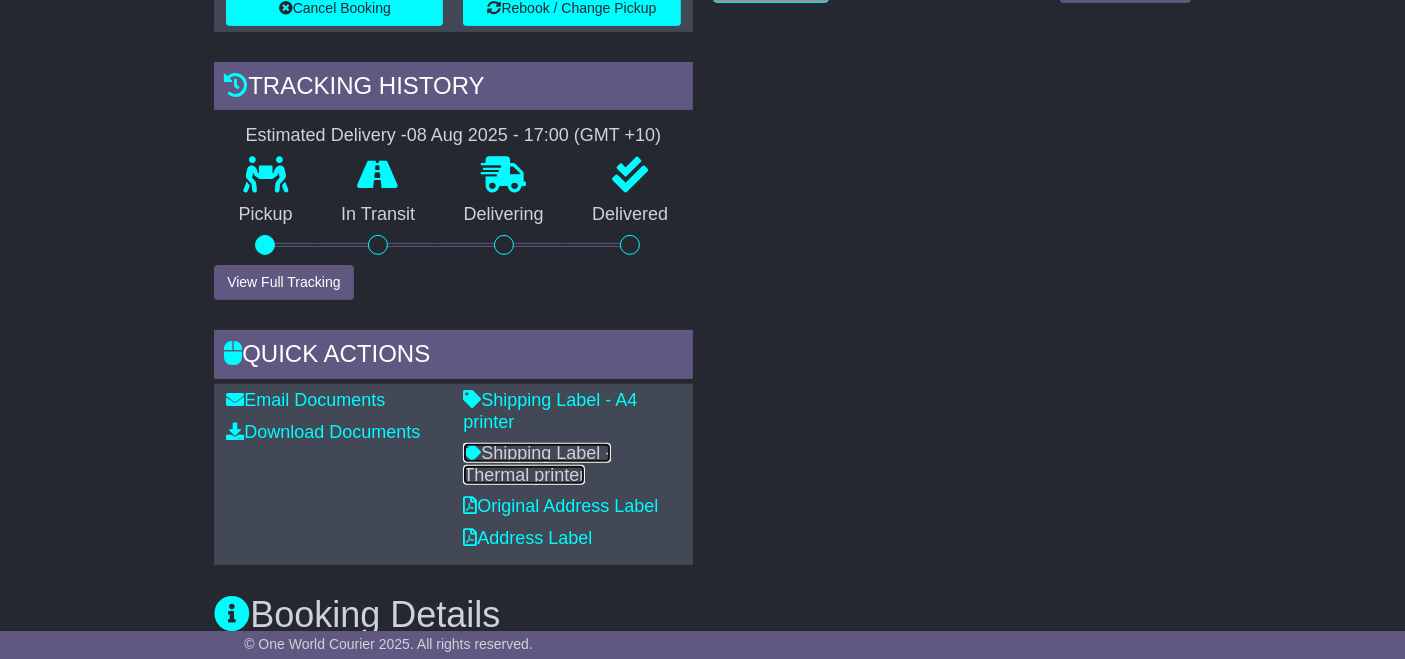 click on "Shipping Label - Thermal printer" at bounding box center [537, 464] 